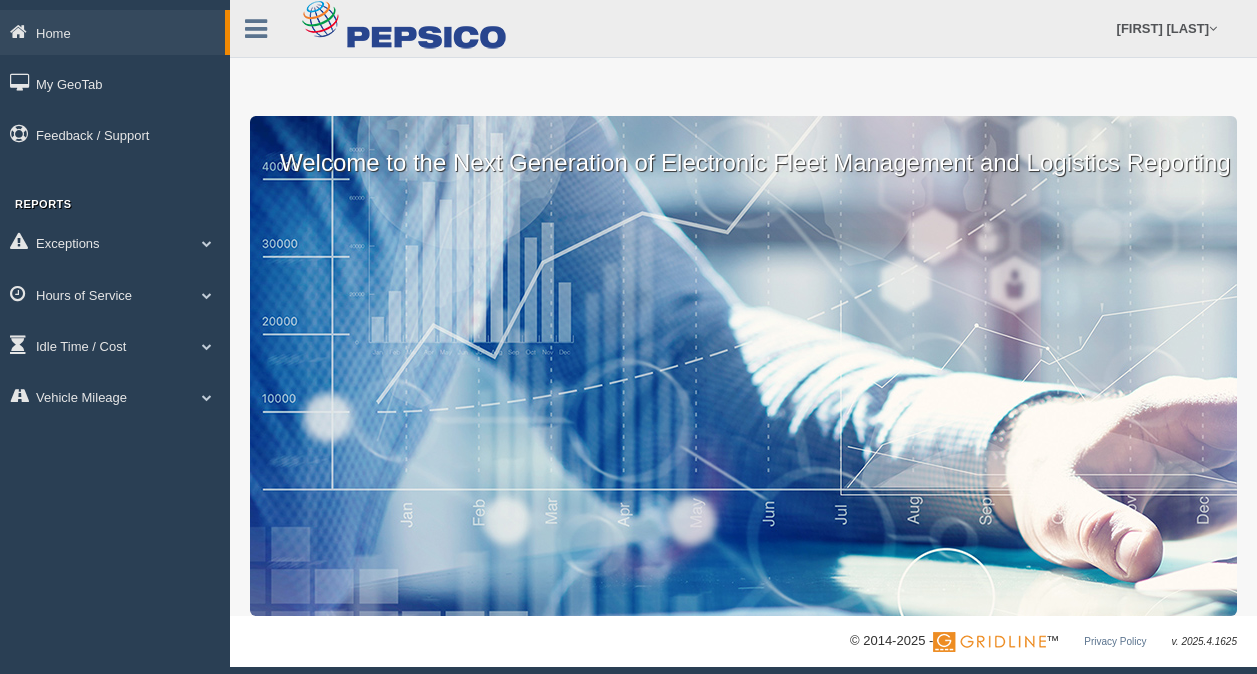 scroll, scrollTop: 0, scrollLeft: 0, axis: both 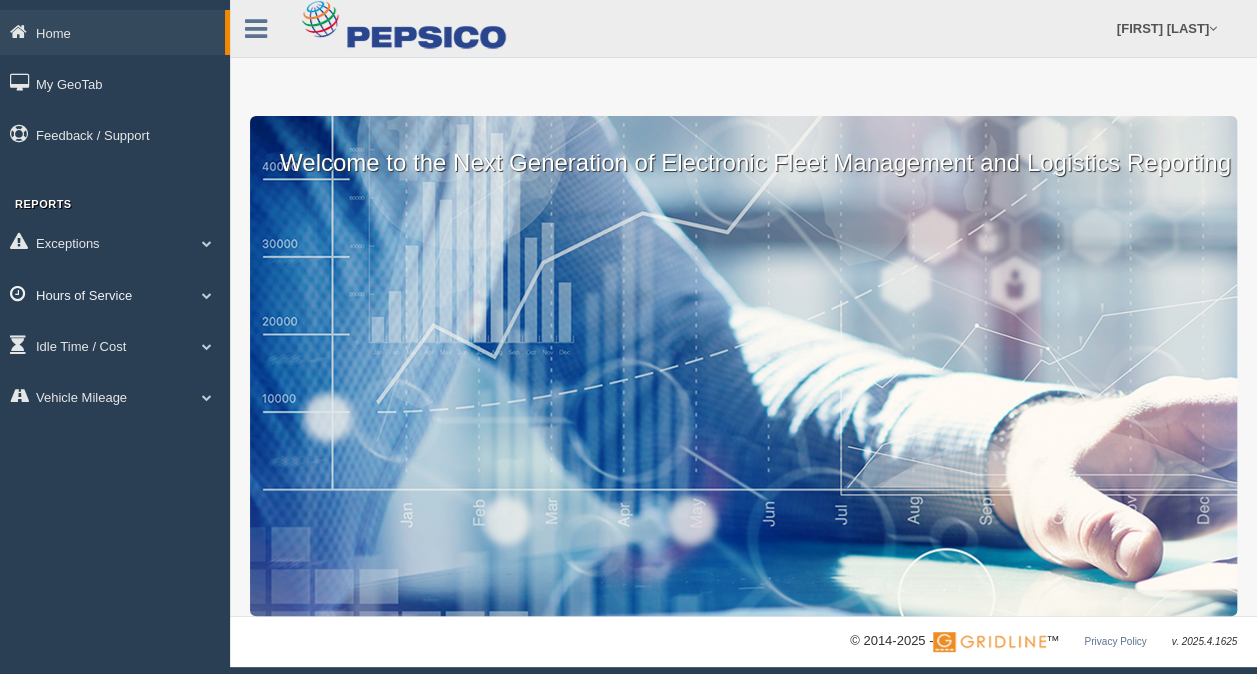 click on "Hours of Service" at bounding box center (112, 32) 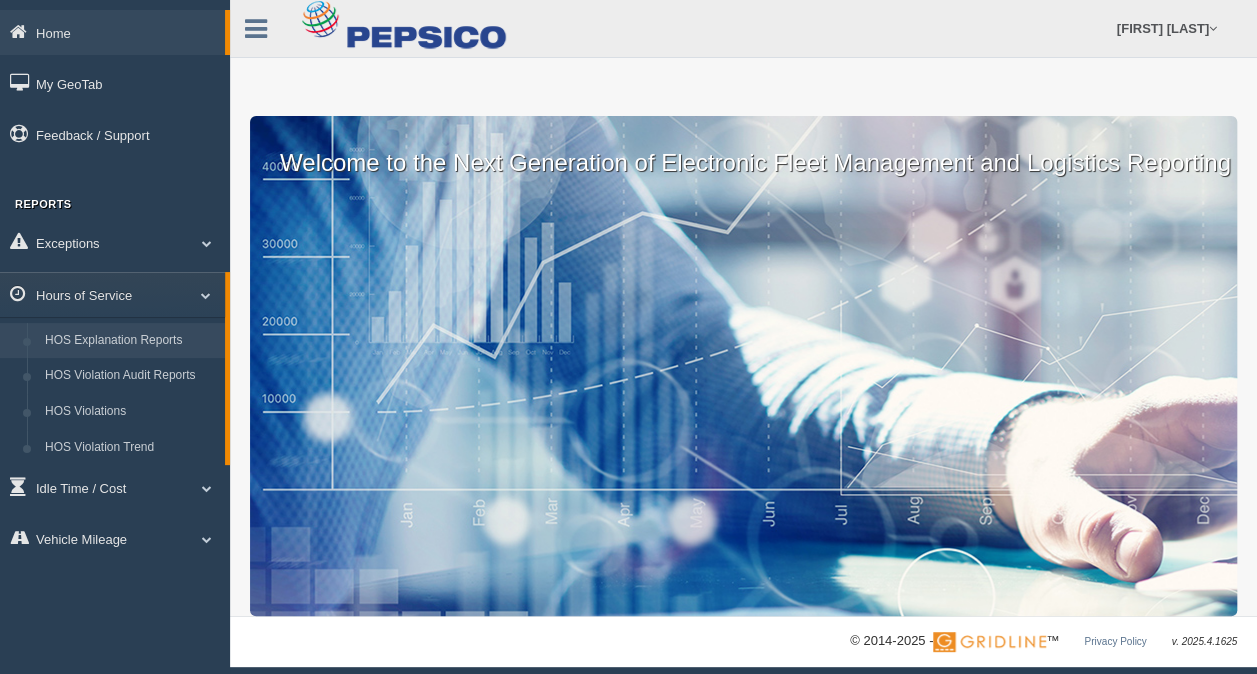 click on "HOS Explanation Reports" at bounding box center [130, 341] 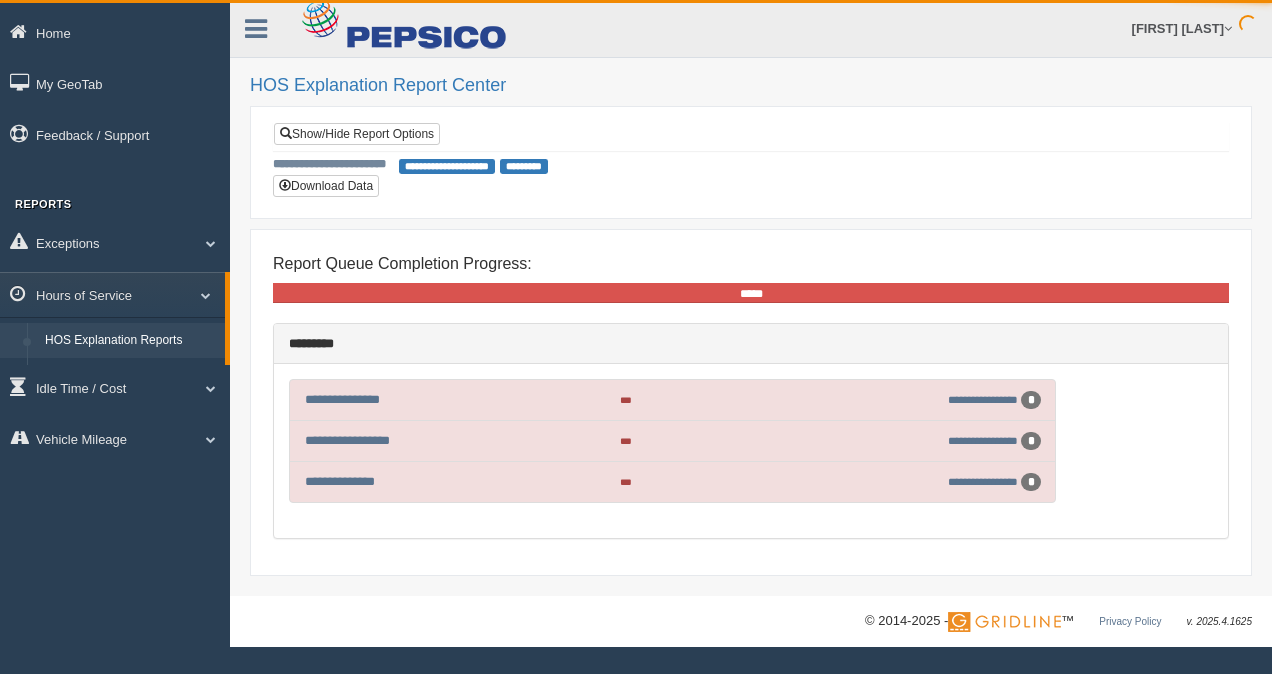 scroll, scrollTop: 0, scrollLeft: 0, axis: both 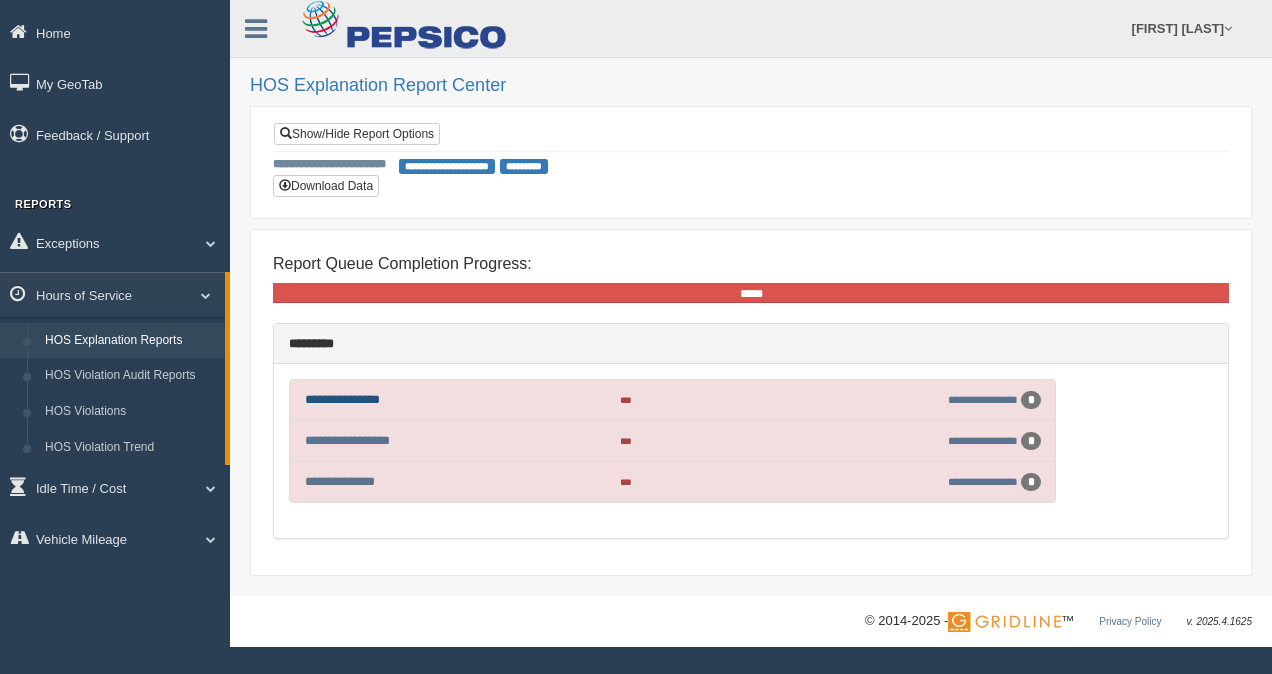 click on "**********" at bounding box center [342, 399] 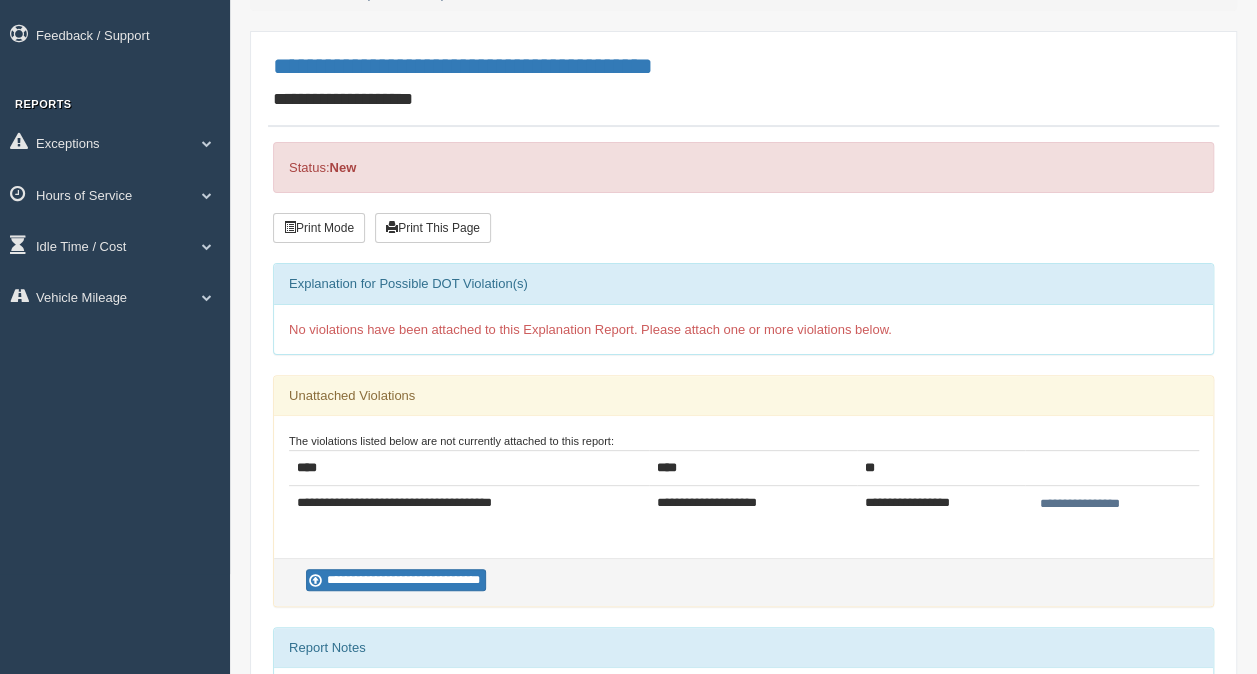 scroll, scrollTop: 300, scrollLeft: 0, axis: vertical 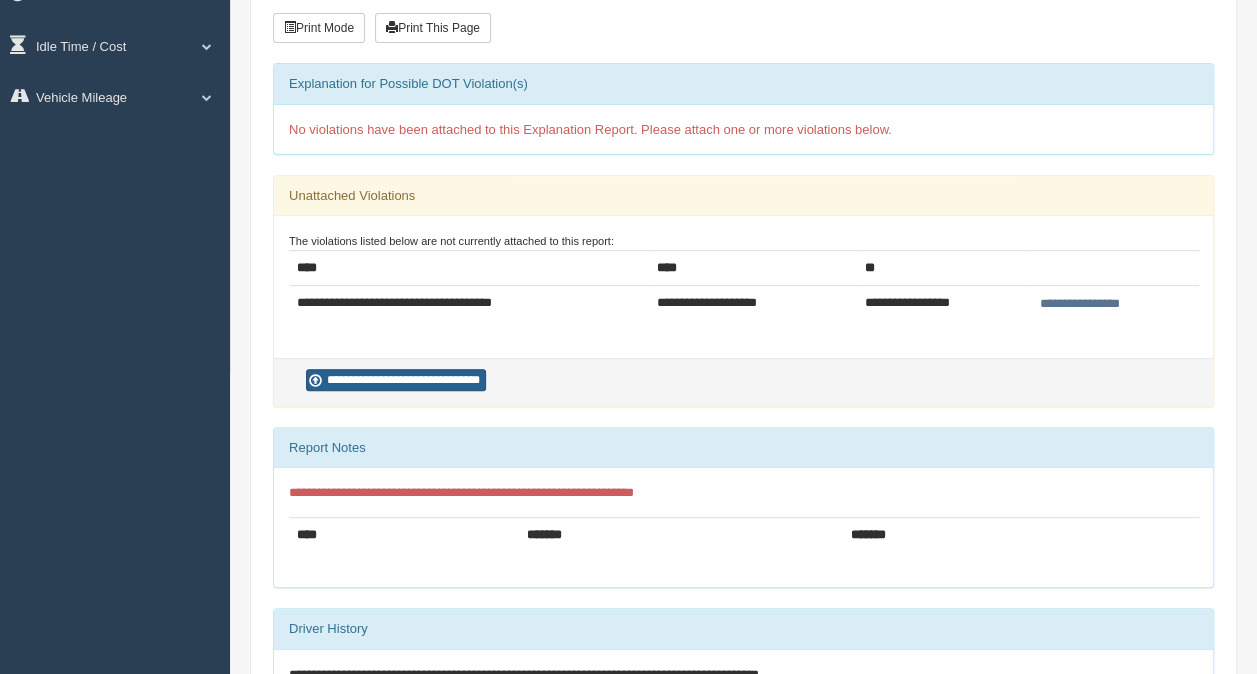 click on "**********" at bounding box center (396, 380) 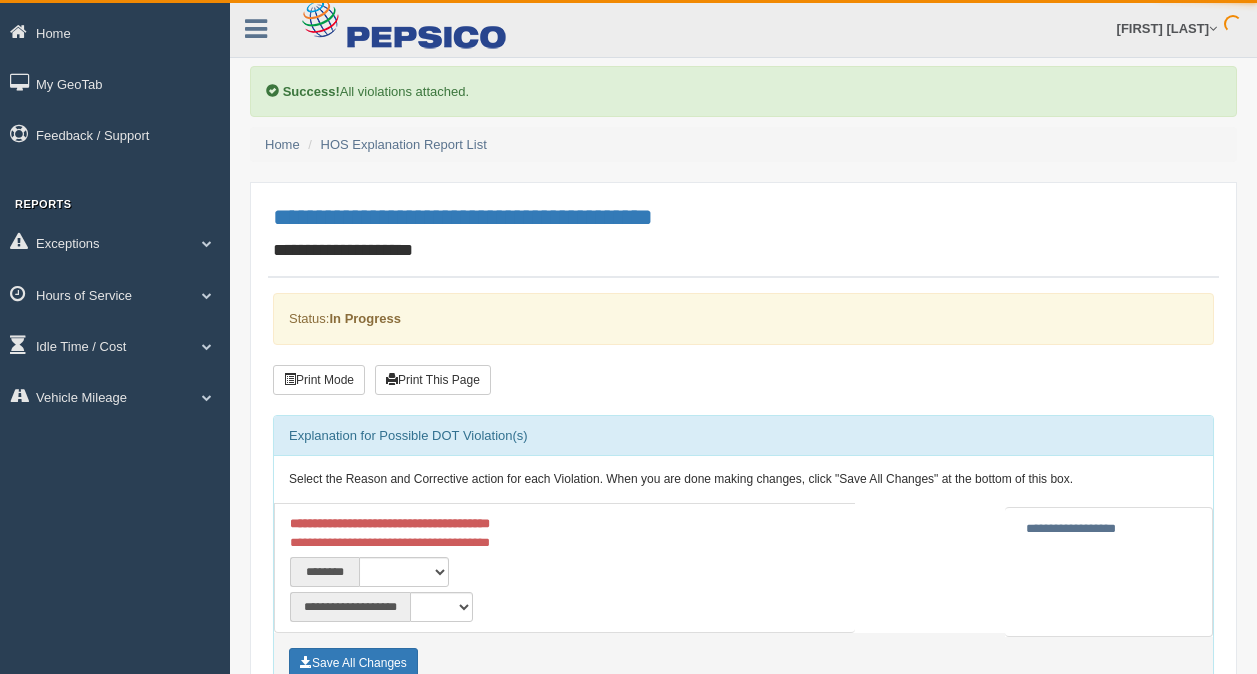 scroll, scrollTop: 0, scrollLeft: 0, axis: both 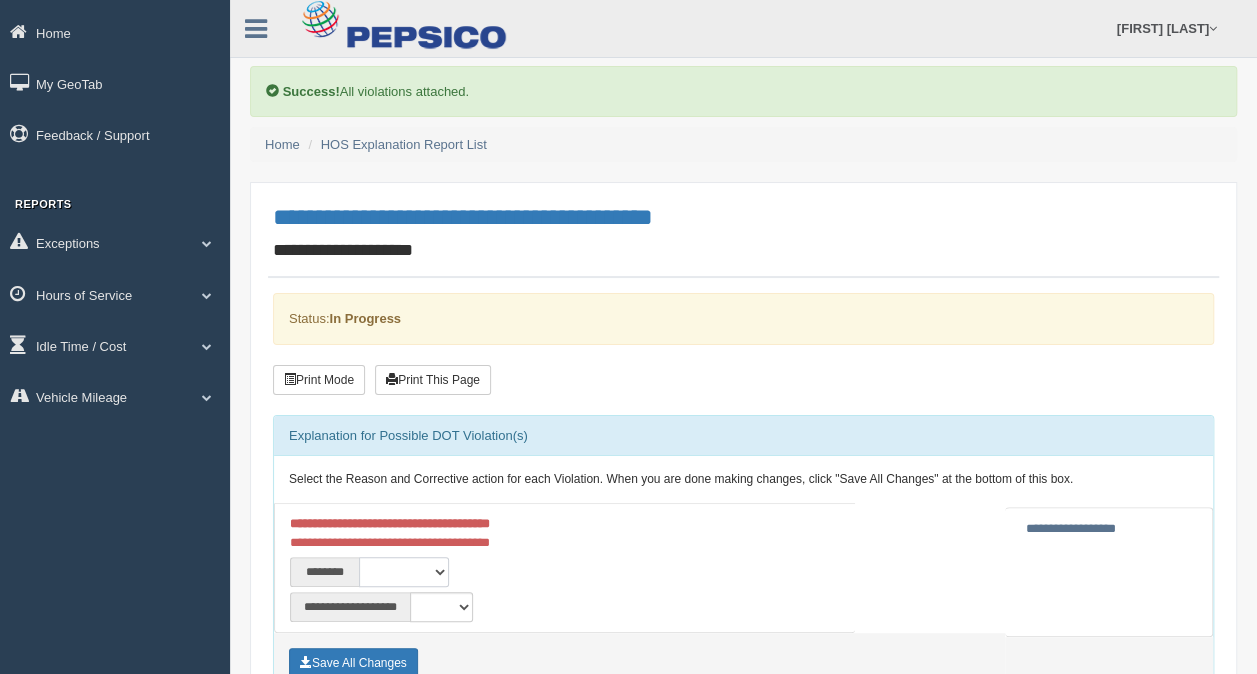 click on "**********" at bounding box center [404, 572] 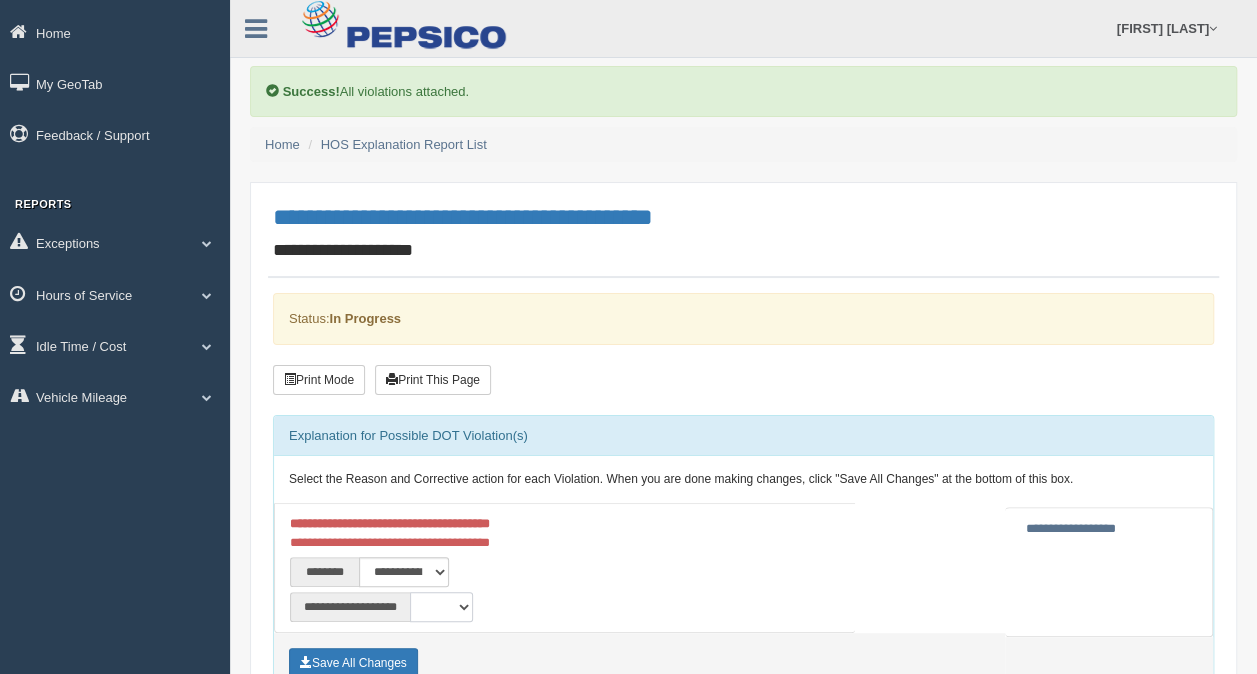click on "**********" at bounding box center [441, 607] 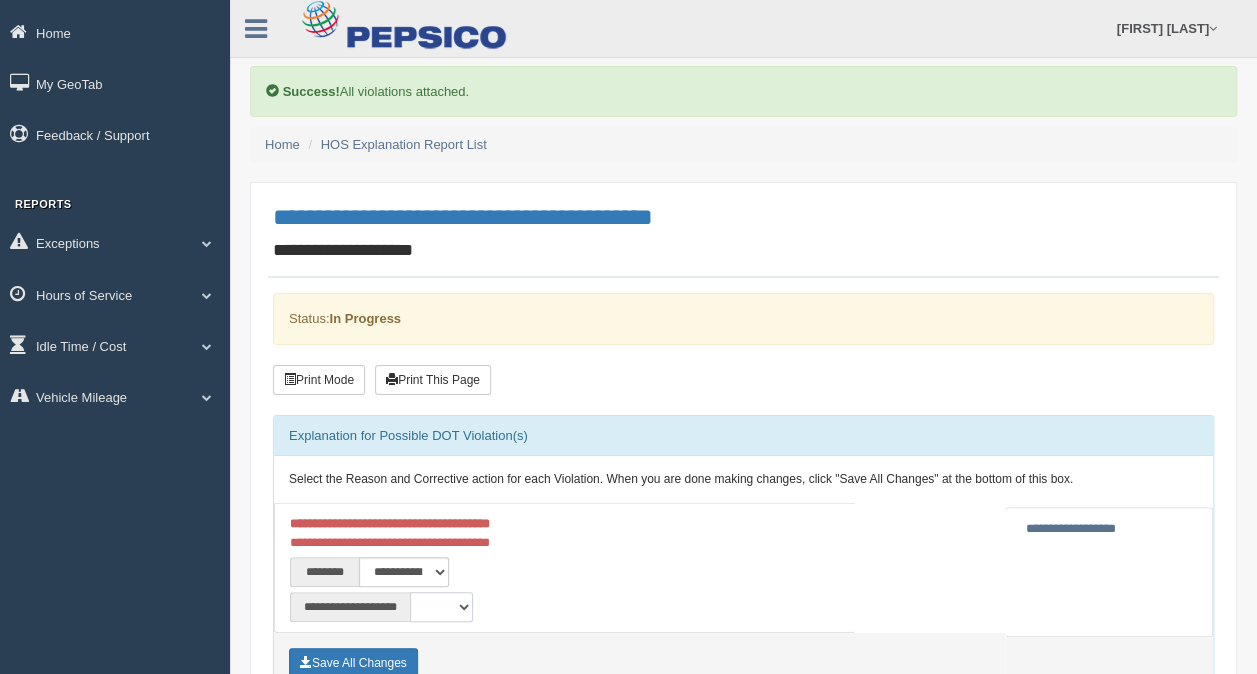 select on "*" 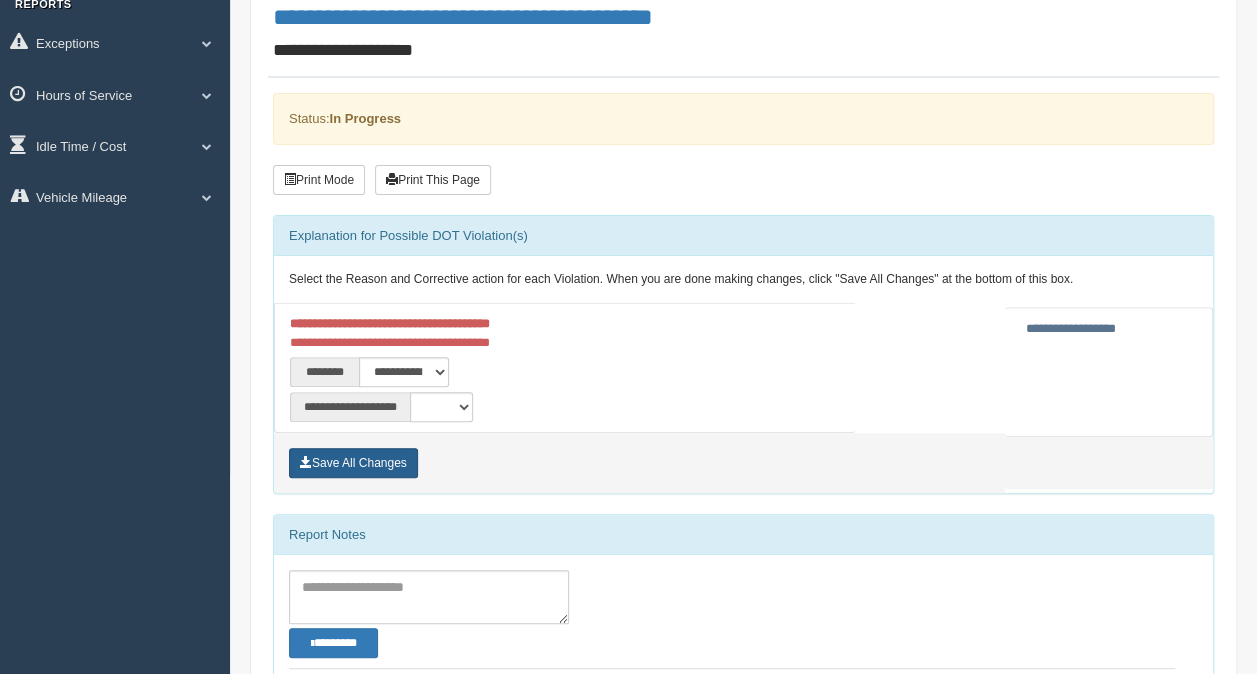 click on "Save All Changes" at bounding box center [353, 463] 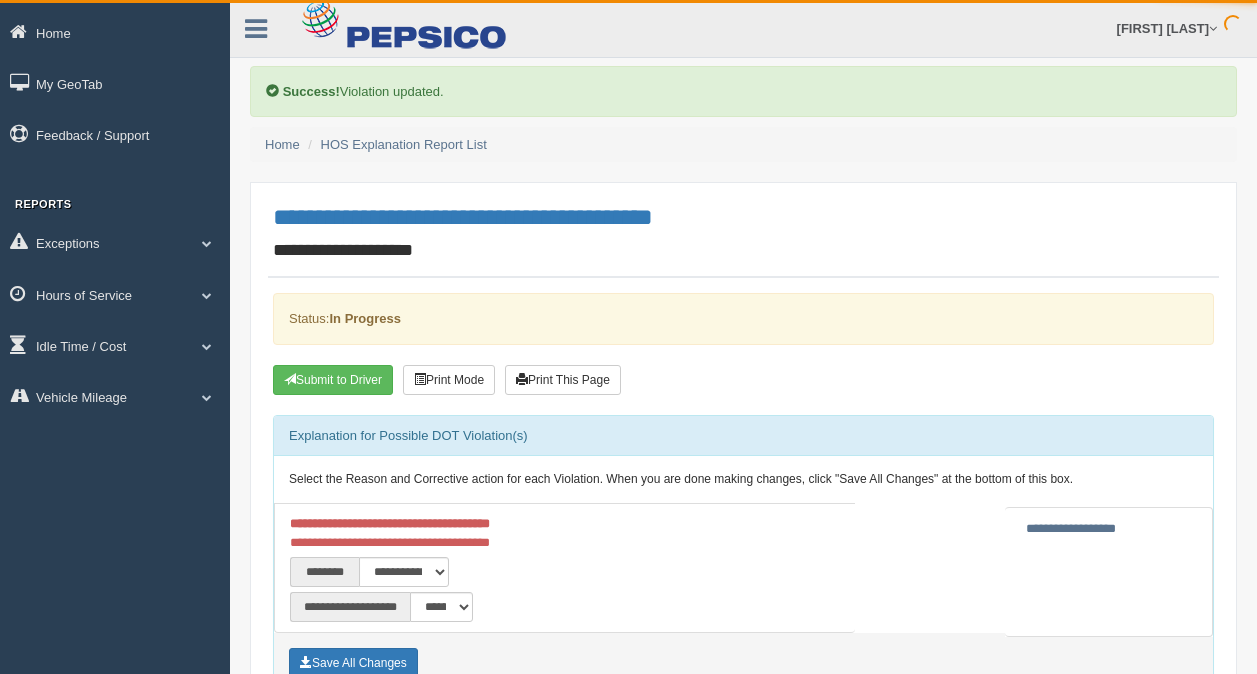 scroll, scrollTop: 0, scrollLeft: 0, axis: both 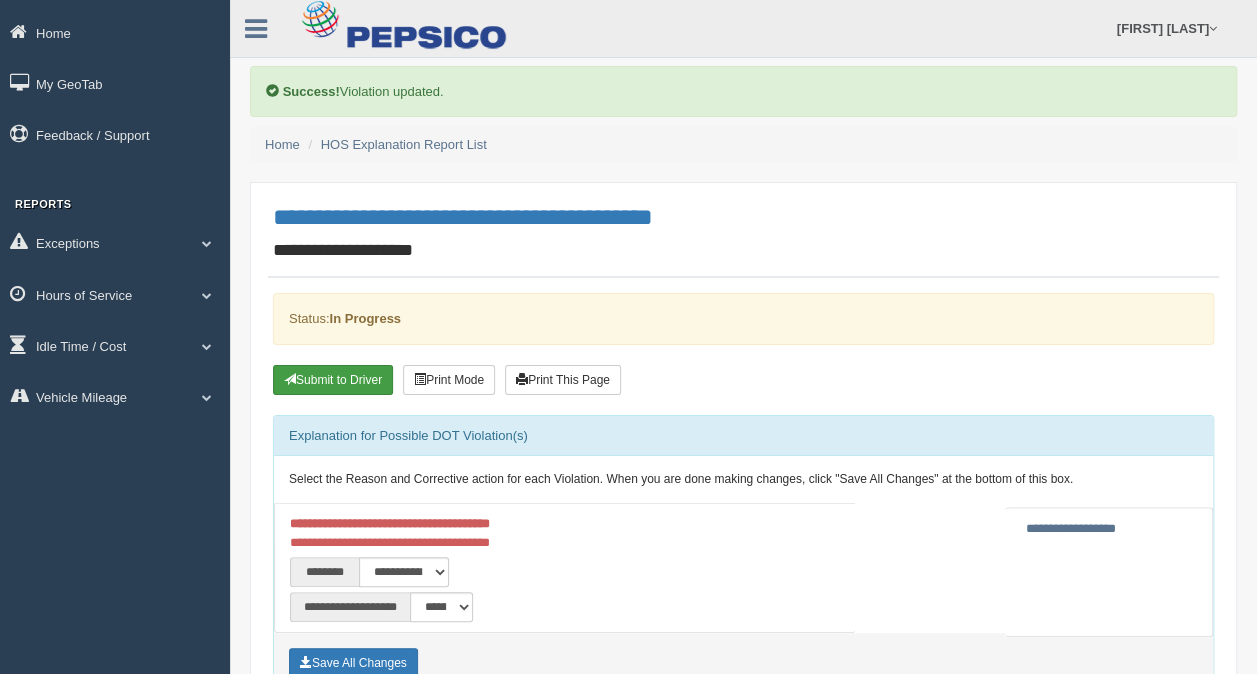 click on "Submit to Driver" at bounding box center (333, 380) 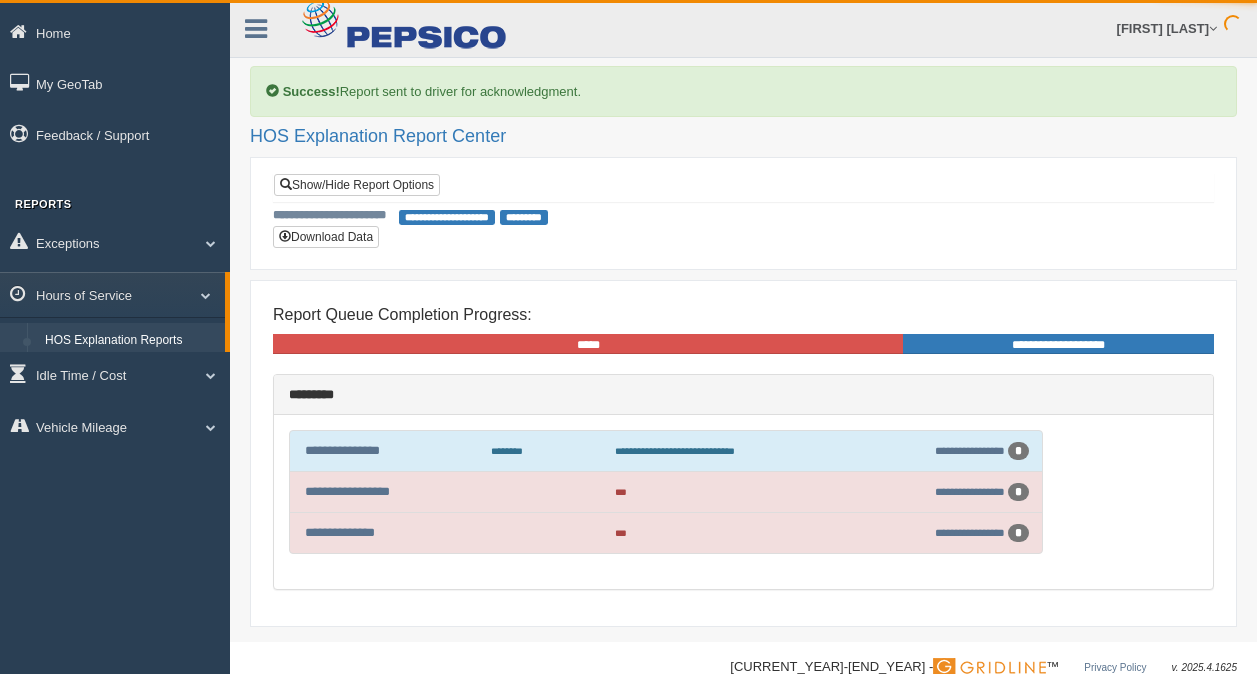 scroll, scrollTop: 0, scrollLeft: 0, axis: both 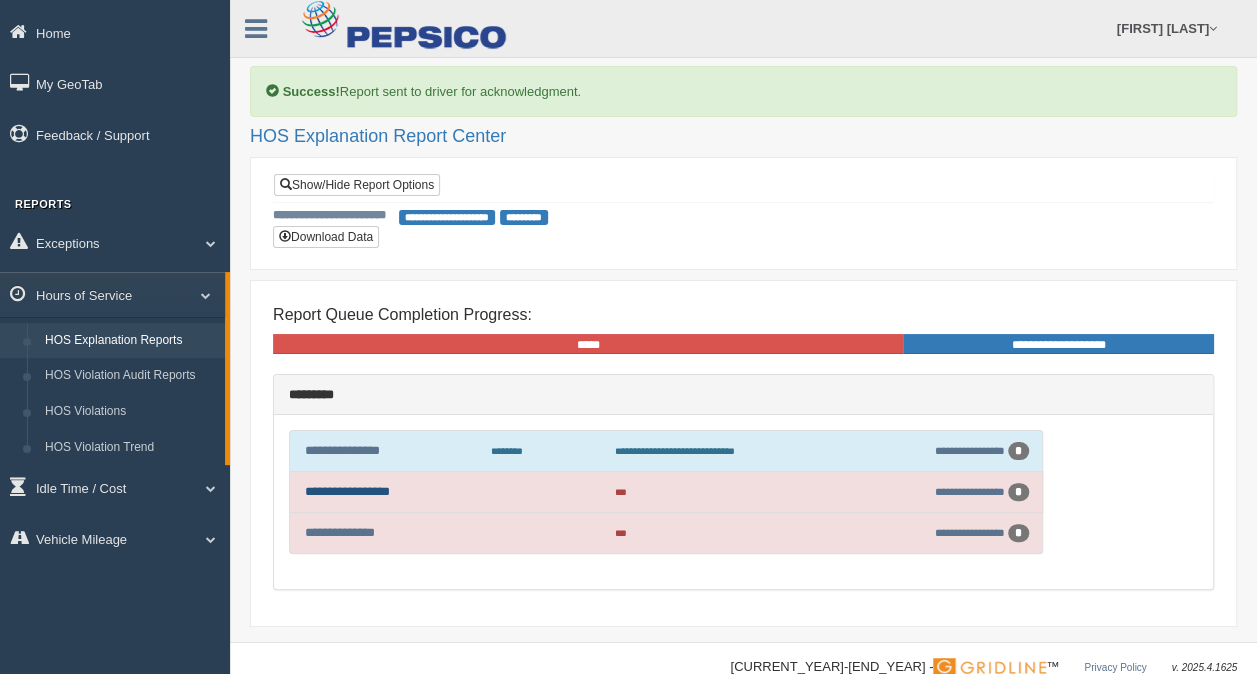 click on "**********" at bounding box center (347, 491) 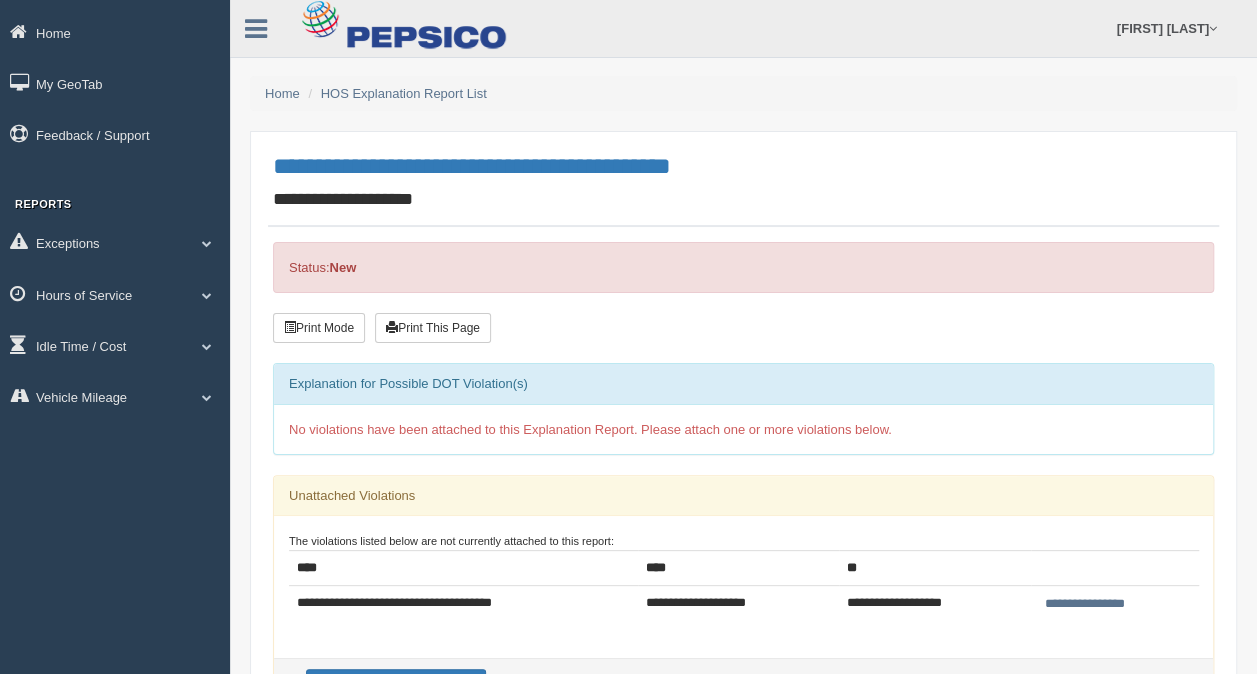 scroll, scrollTop: 200, scrollLeft: 0, axis: vertical 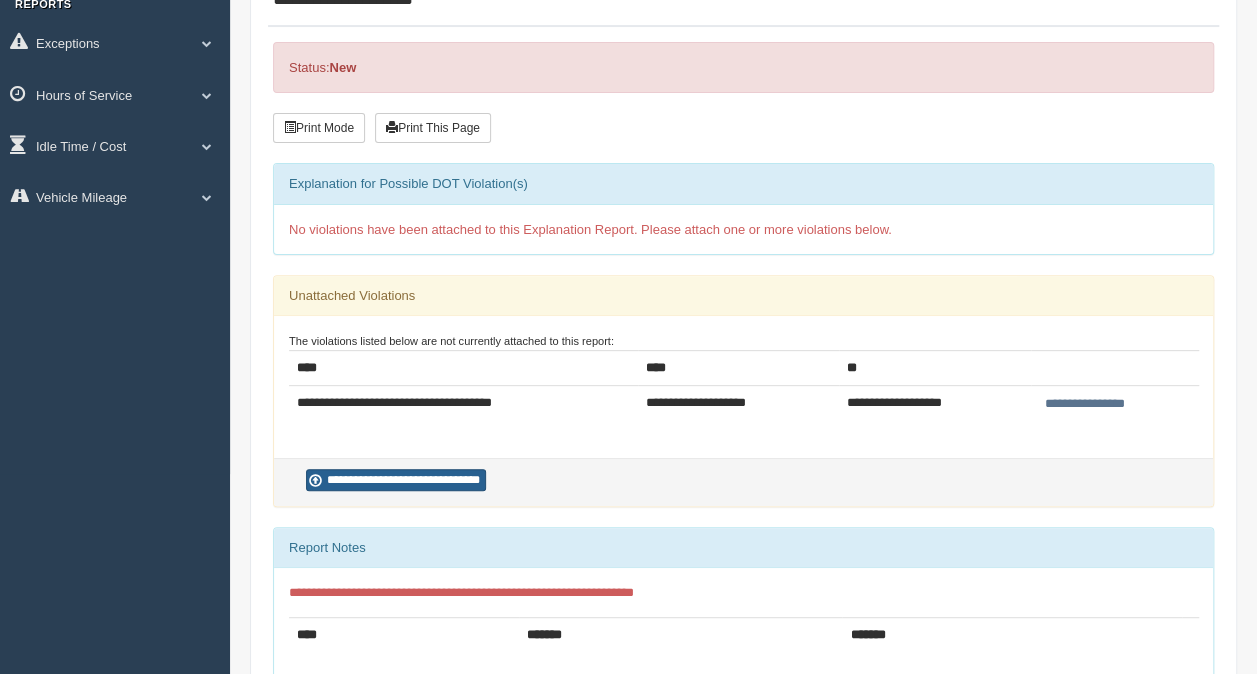click on "**********" at bounding box center [396, 480] 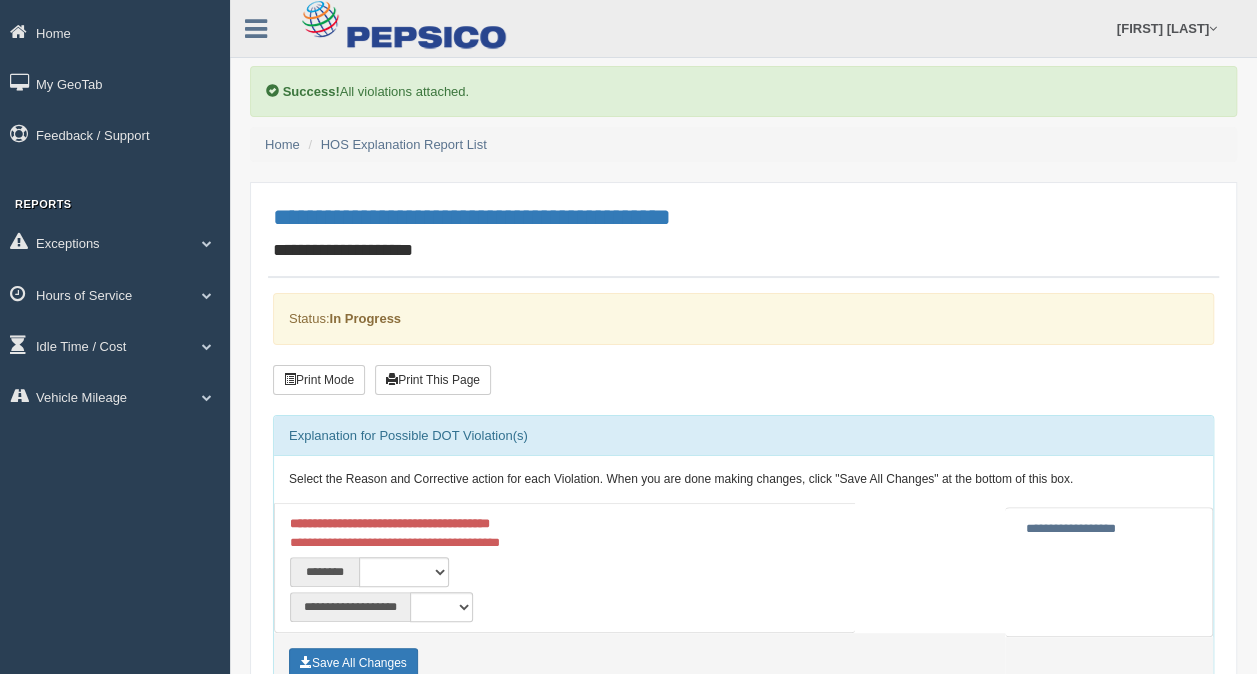 scroll, scrollTop: 100, scrollLeft: 0, axis: vertical 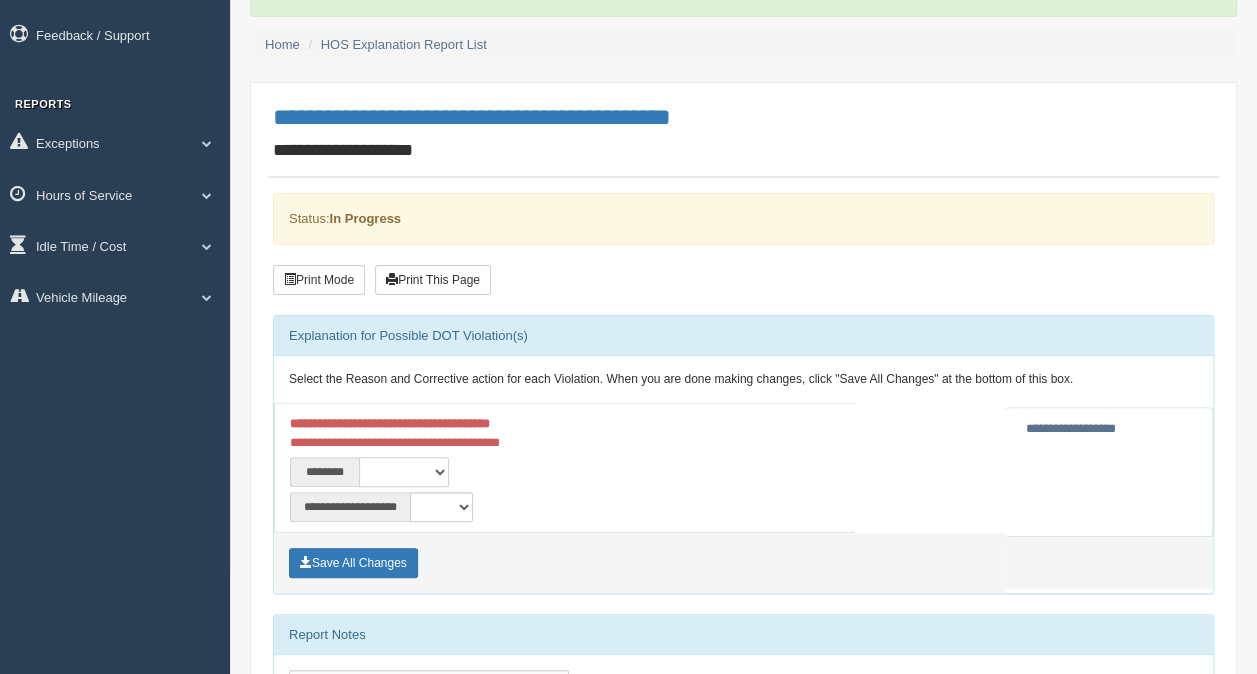click on "**********" at bounding box center (404, 472) 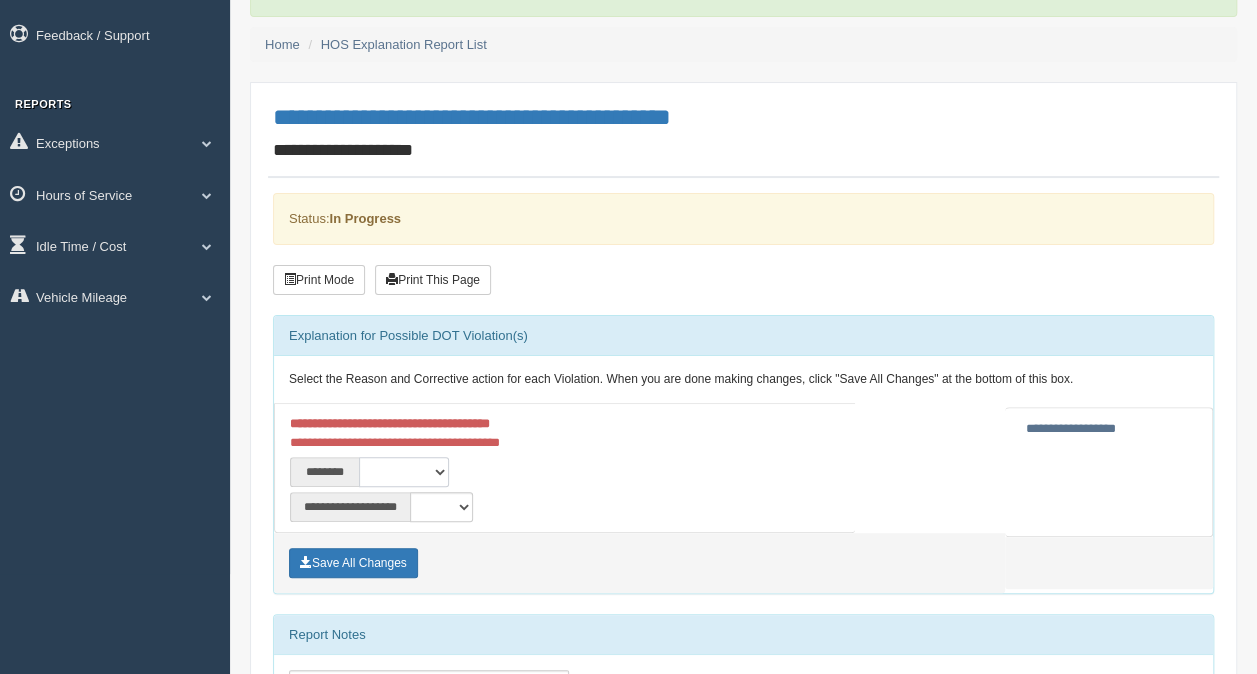 select on "***" 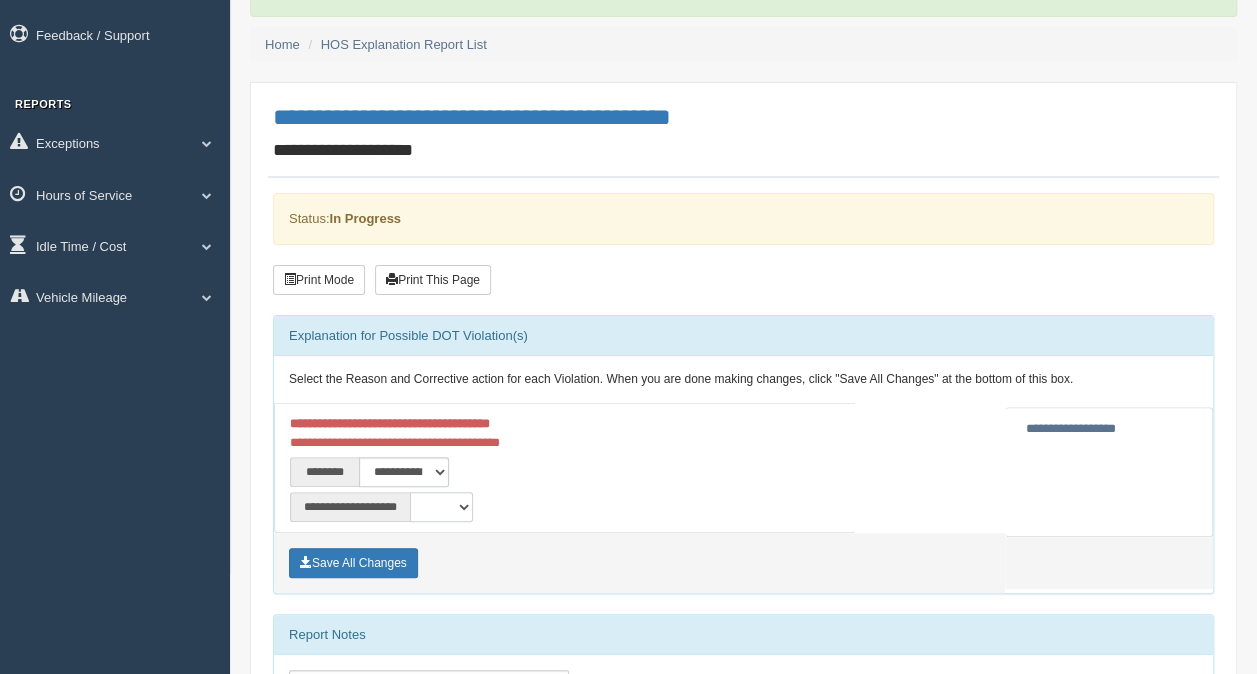 click on "**********" at bounding box center (441, 507) 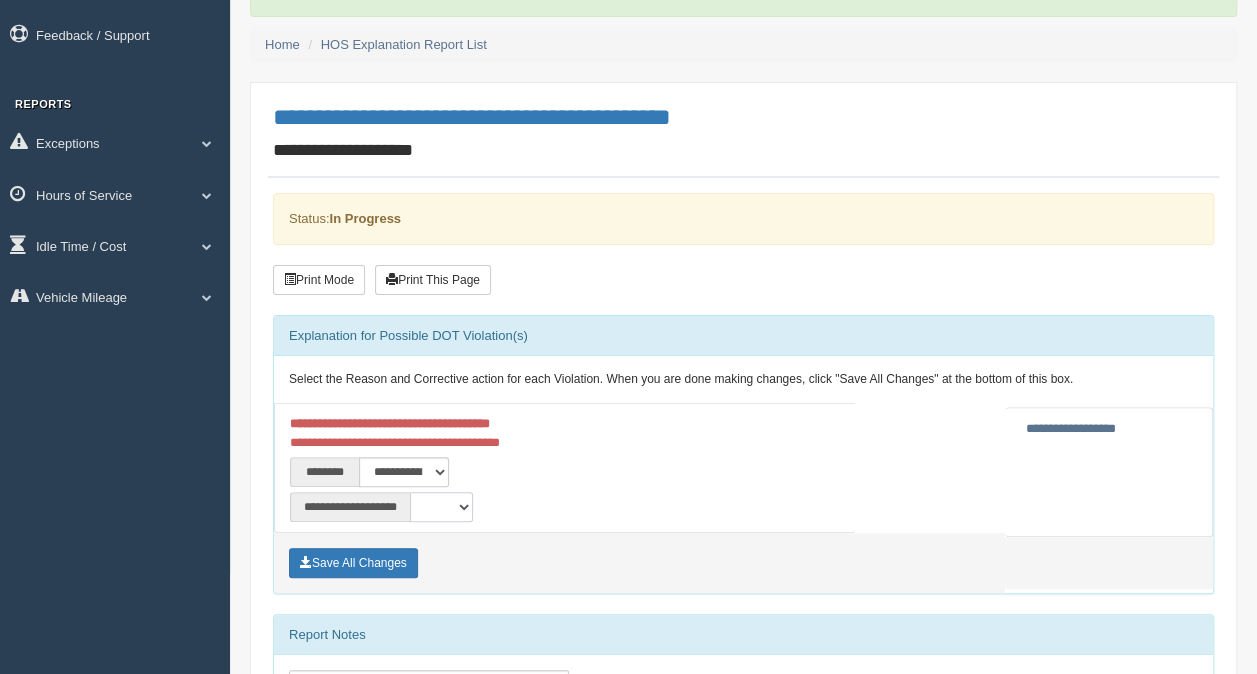 select on "*" 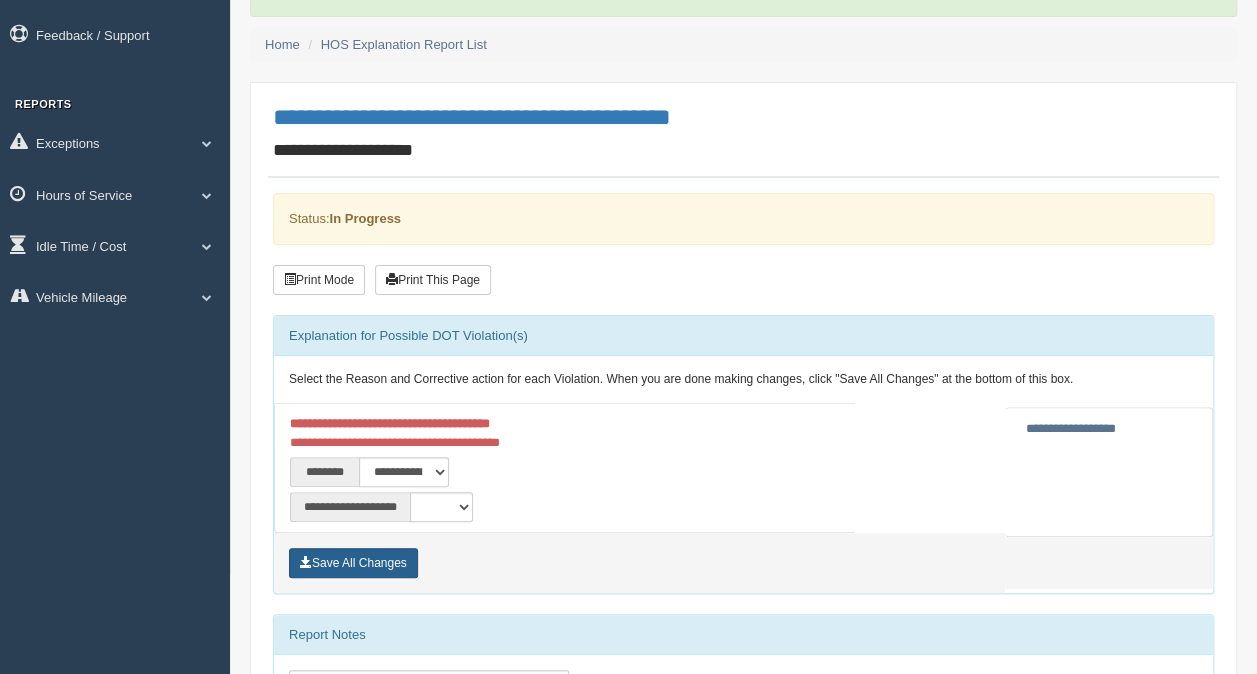 click on "Save All Changes" at bounding box center (353, 563) 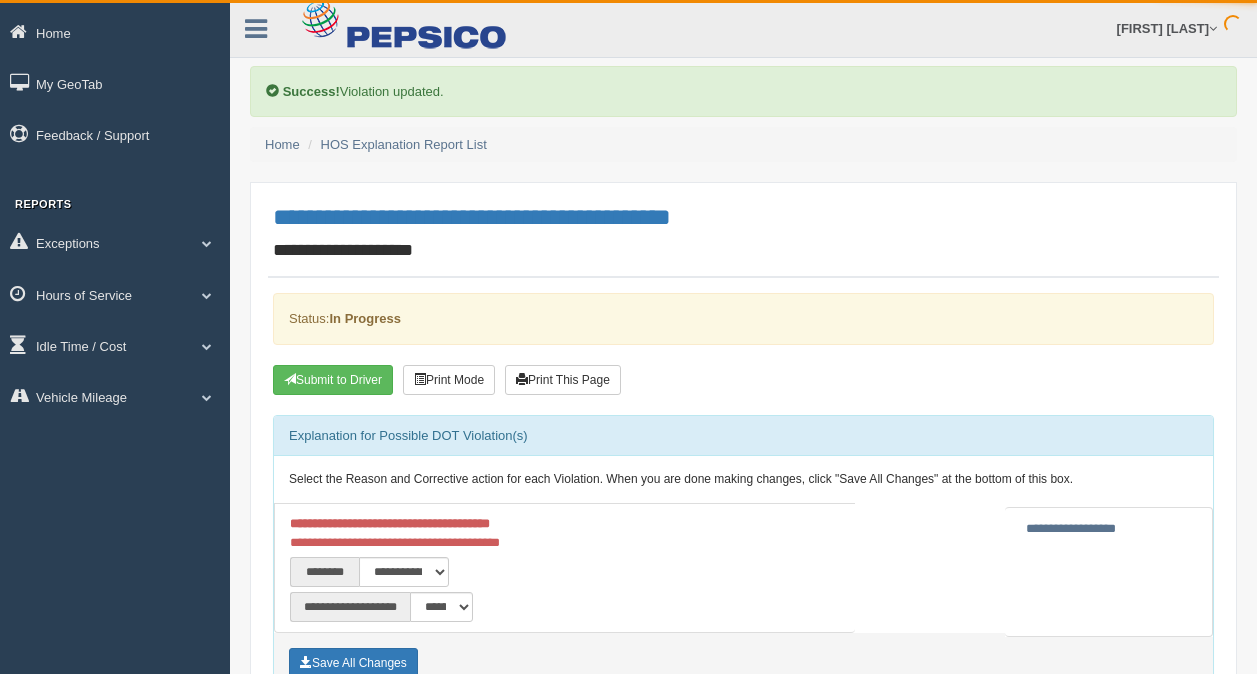 scroll, scrollTop: 0, scrollLeft: 0, axis: both 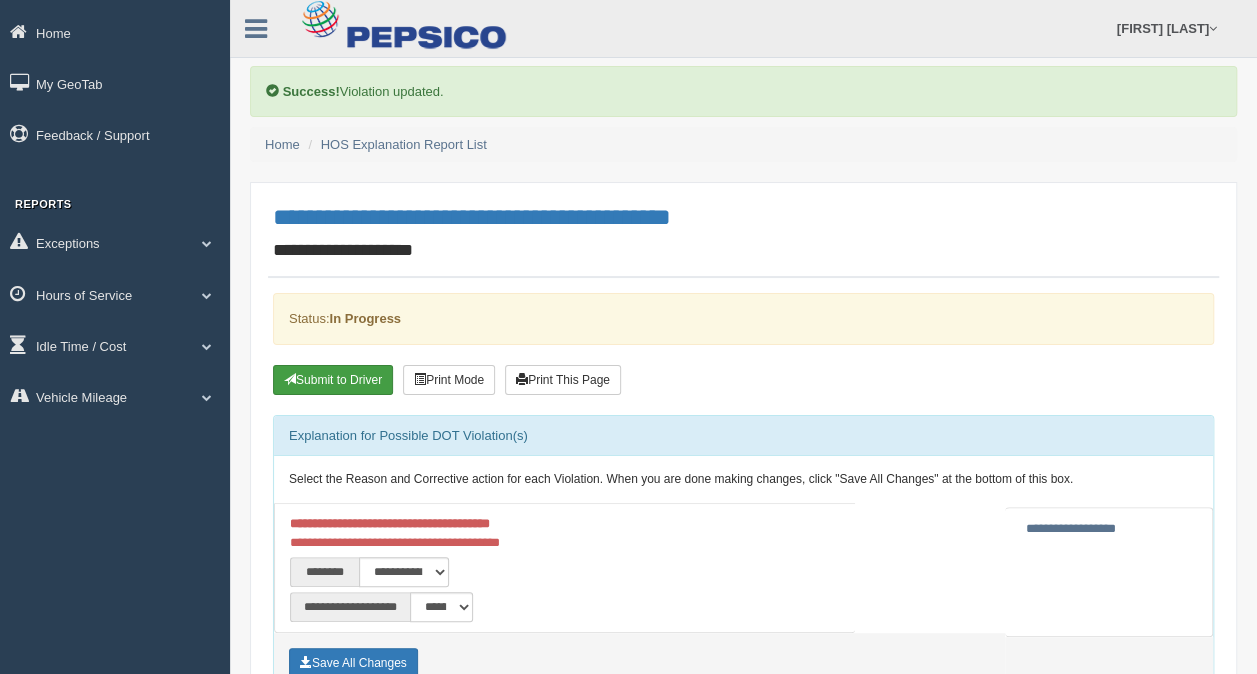 click on "Submit to Driver" at bounding box center [333, 380] 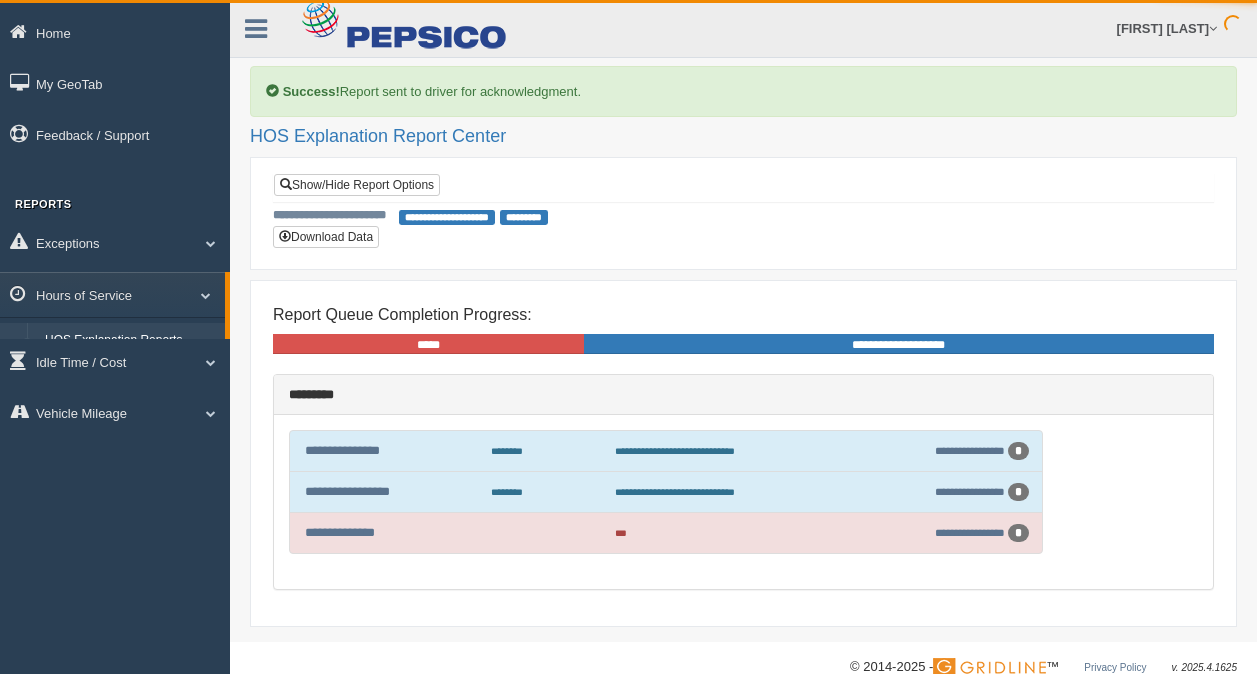 scroll, scrollTop: 0, scrollLeft: 0, axis: both 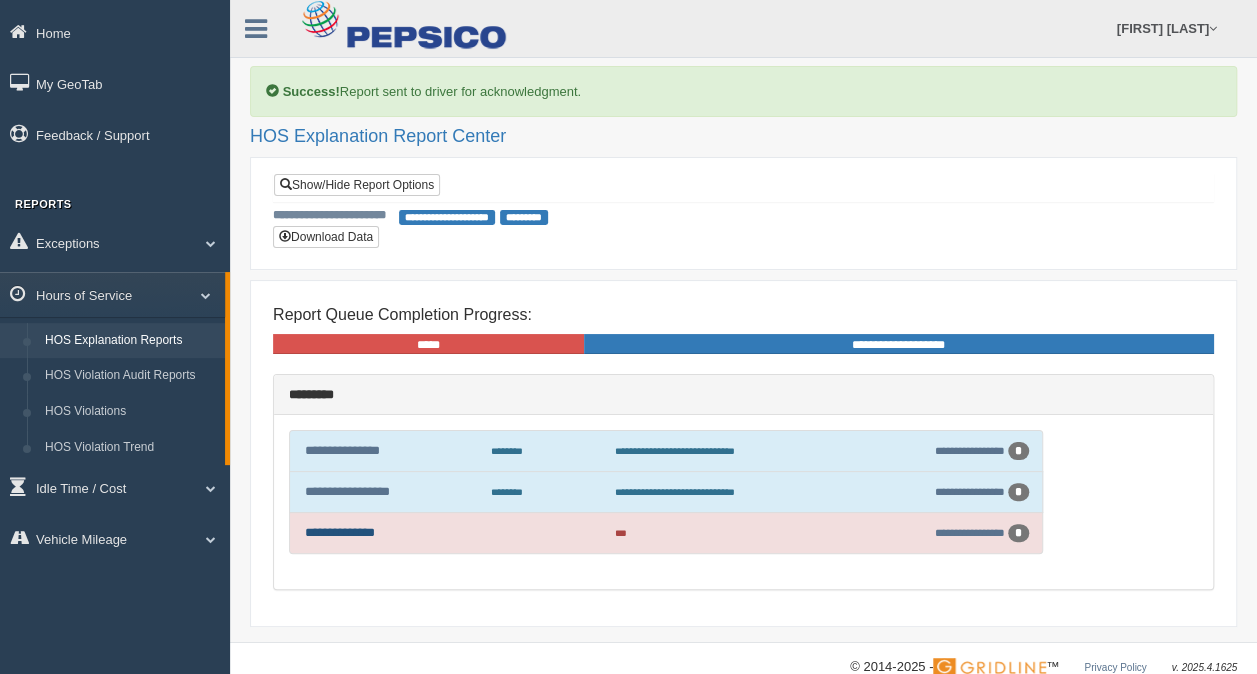 click on "**********" at bounding box center [340, 532] 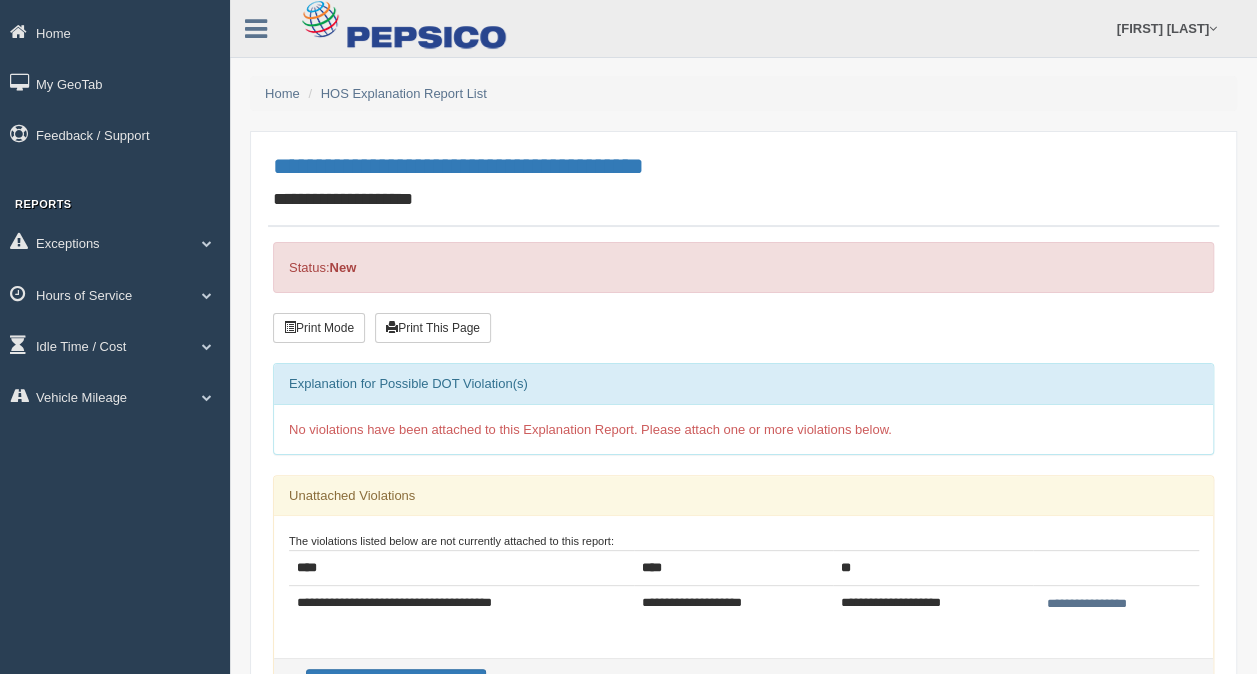 scroll, scrollTop: 100, scrollLeft: 0, axis: vertical 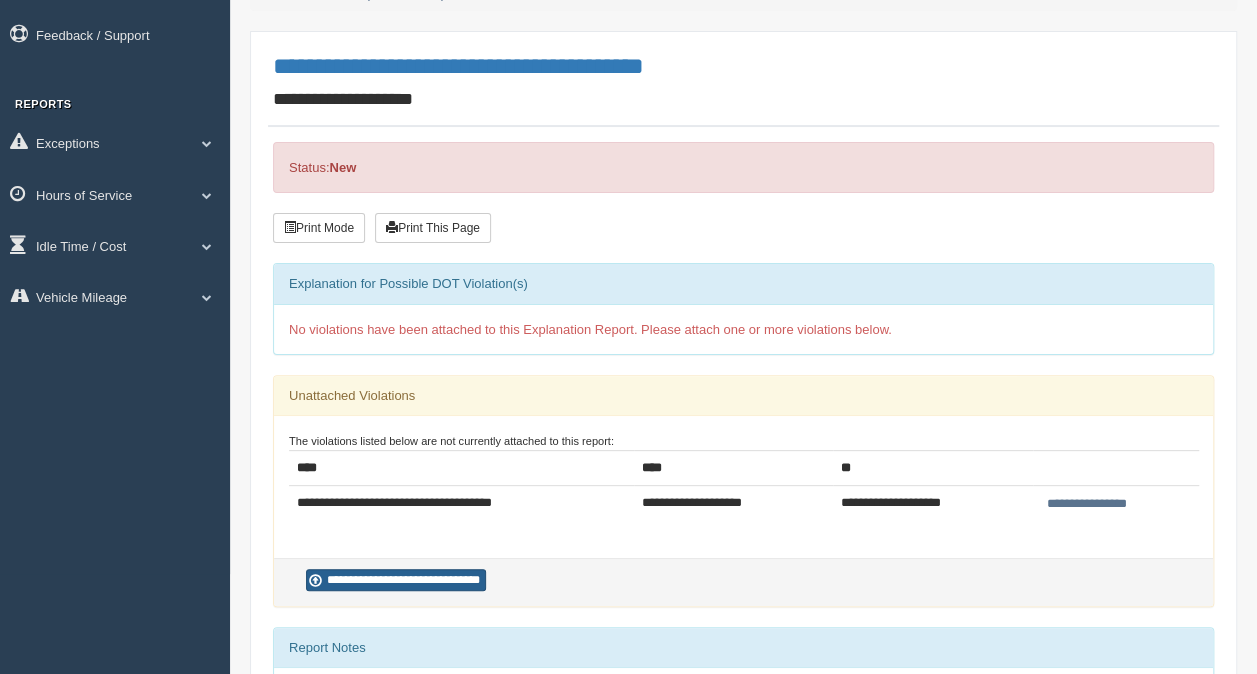 click on "**********" at bounding box center (396, 580) 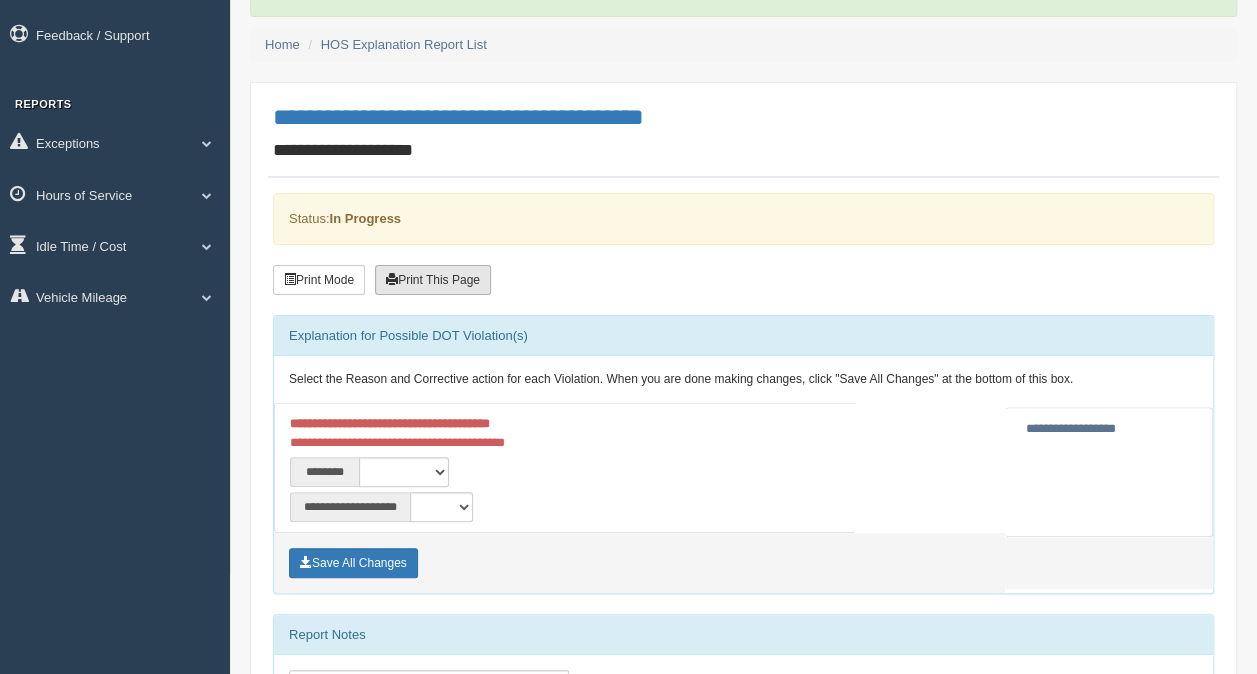 scroll, scrollTop: 200, scrollLeft: 0, axis: vertical 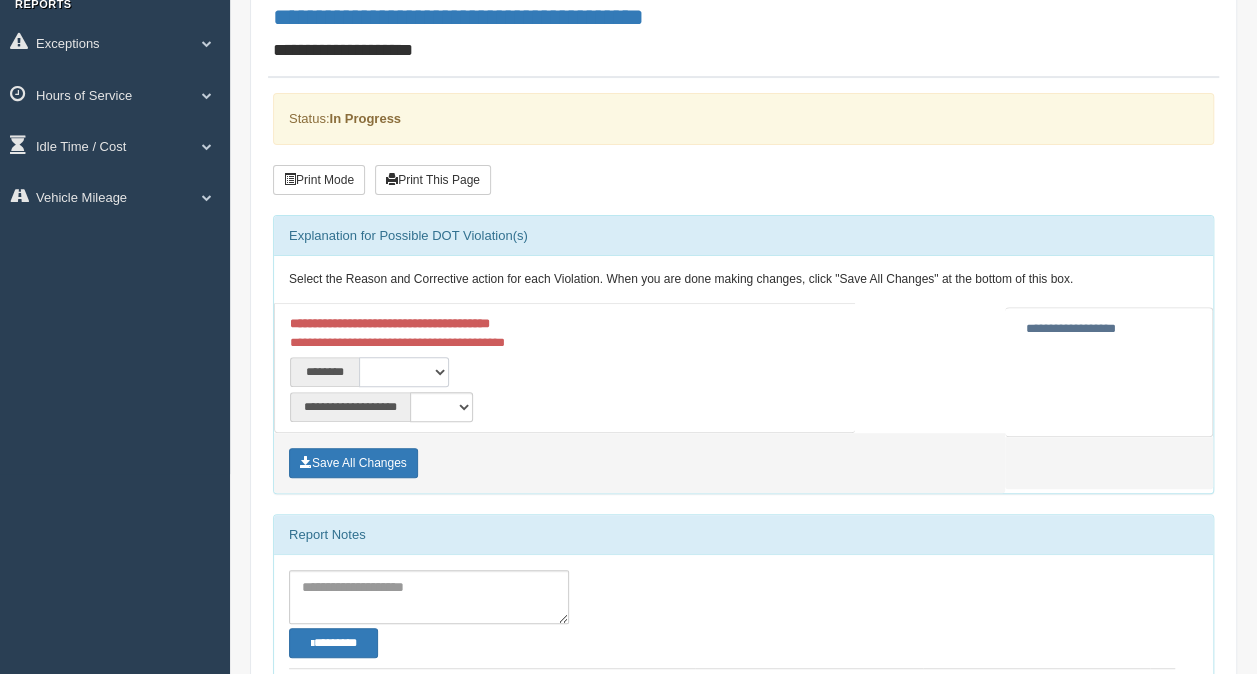 click on "**********" at bounding box center (404, 372) 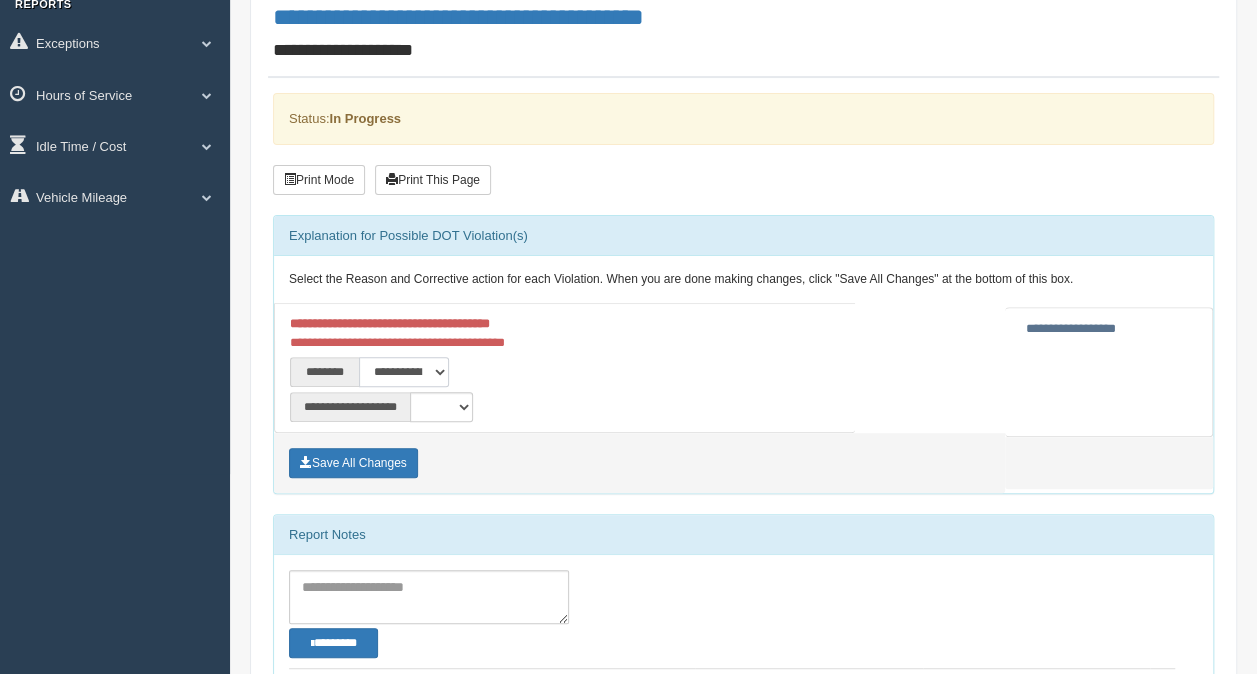 click on "**********" at bounding box center [404, 372] 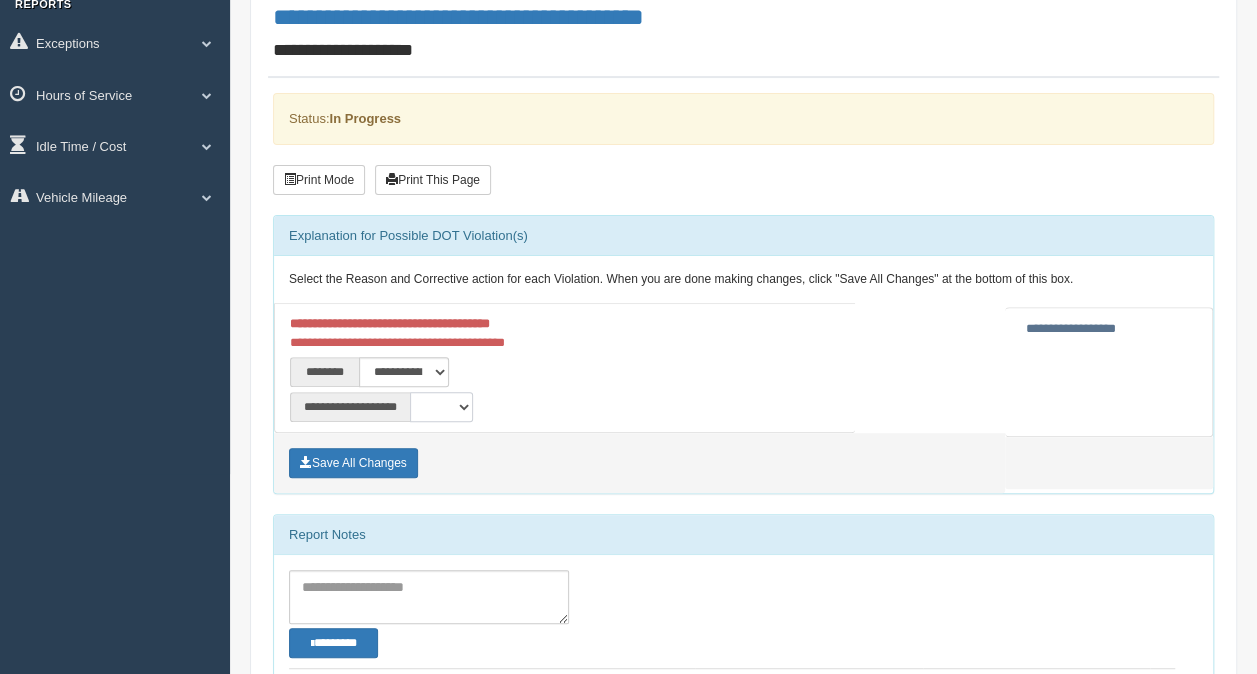 click on "**********" at bounding box center [441, 407] 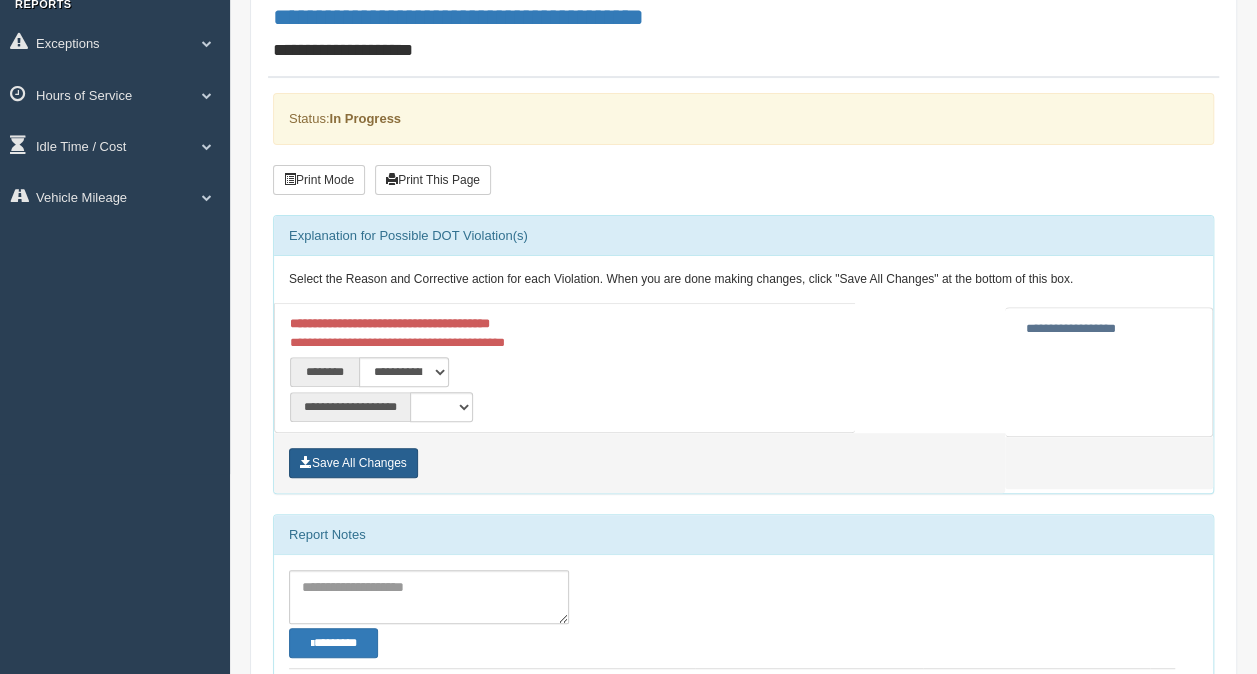 click on "Save All Changes" at bounding box center (353, 463) 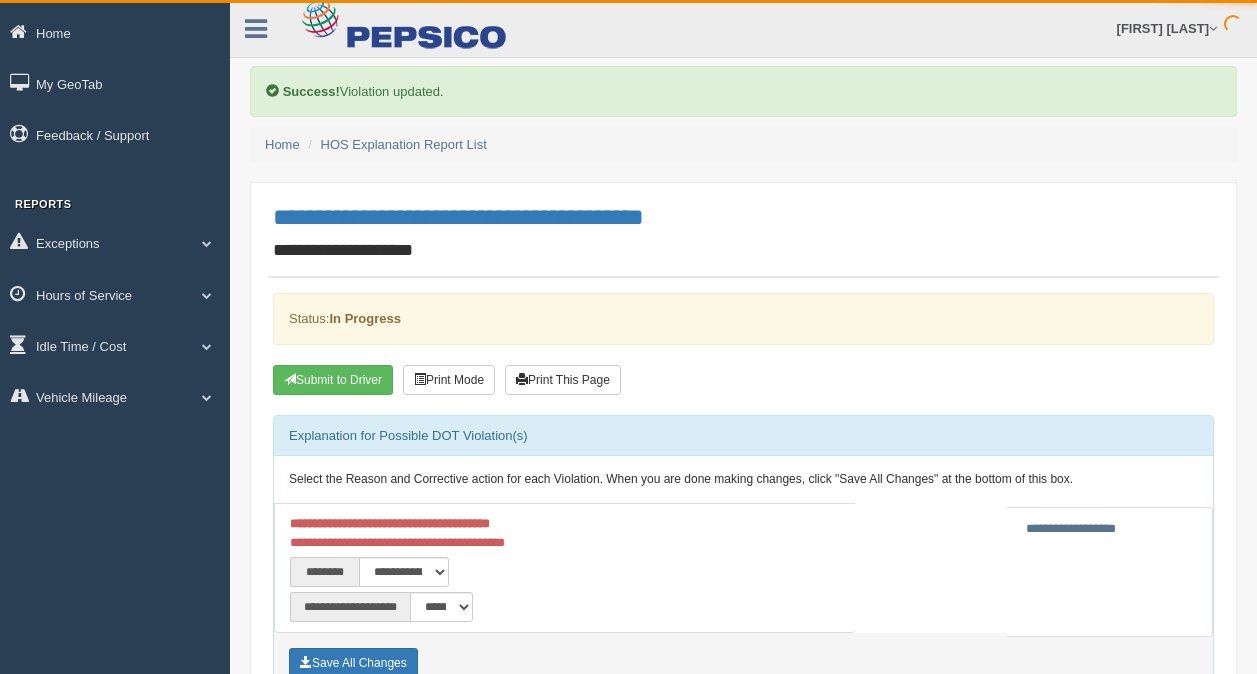 scroll, scrollTop: 0, scrollLeft: 0, axis: both 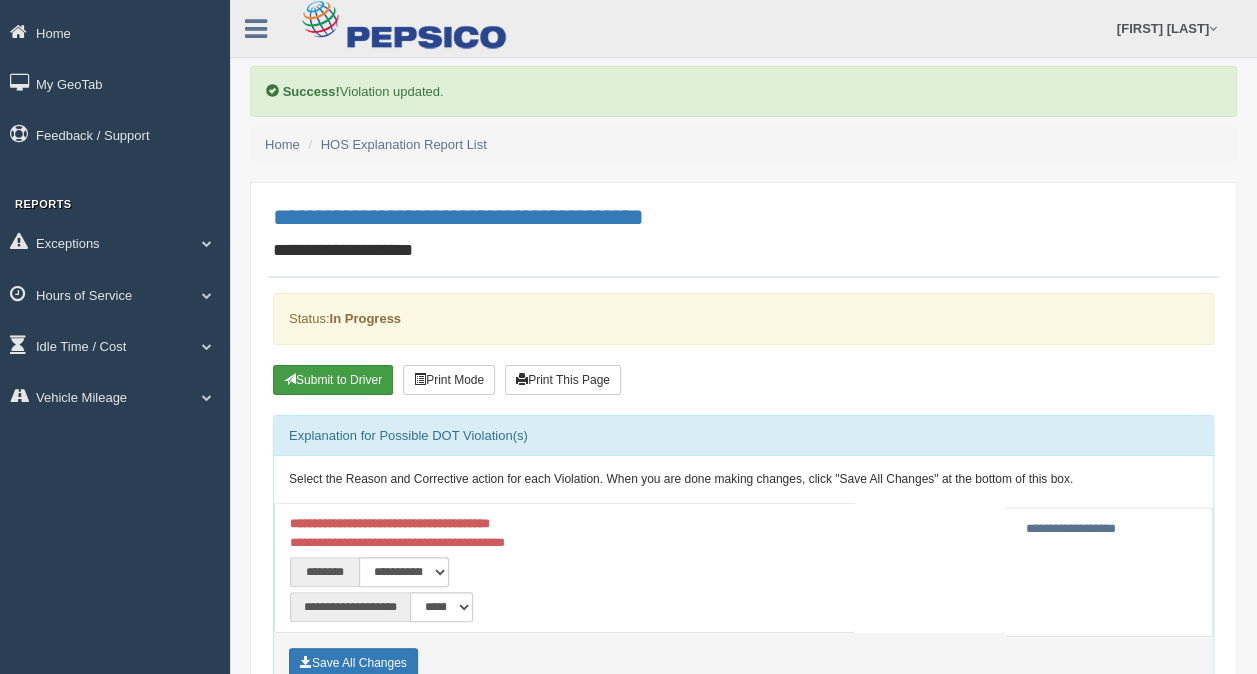 click on "Submit to Driver" at bounding box center (333, 380) 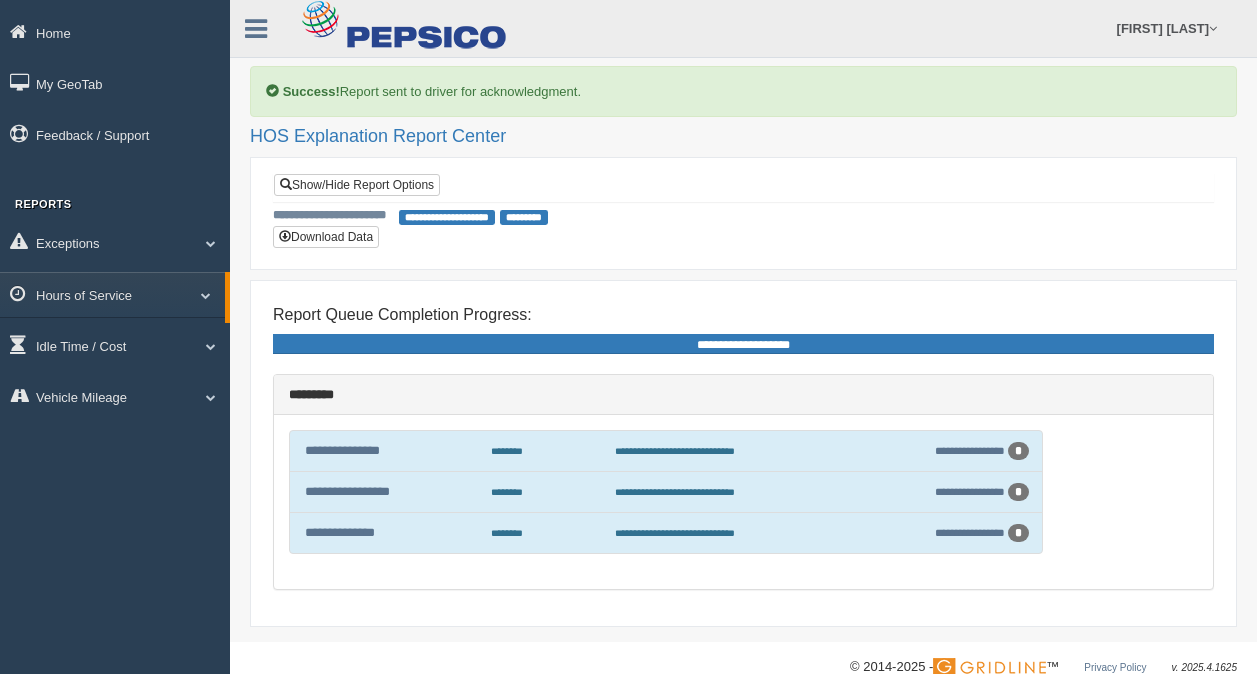 scroll, scrollTop: 0, scrollLeft: 0, axis: both 